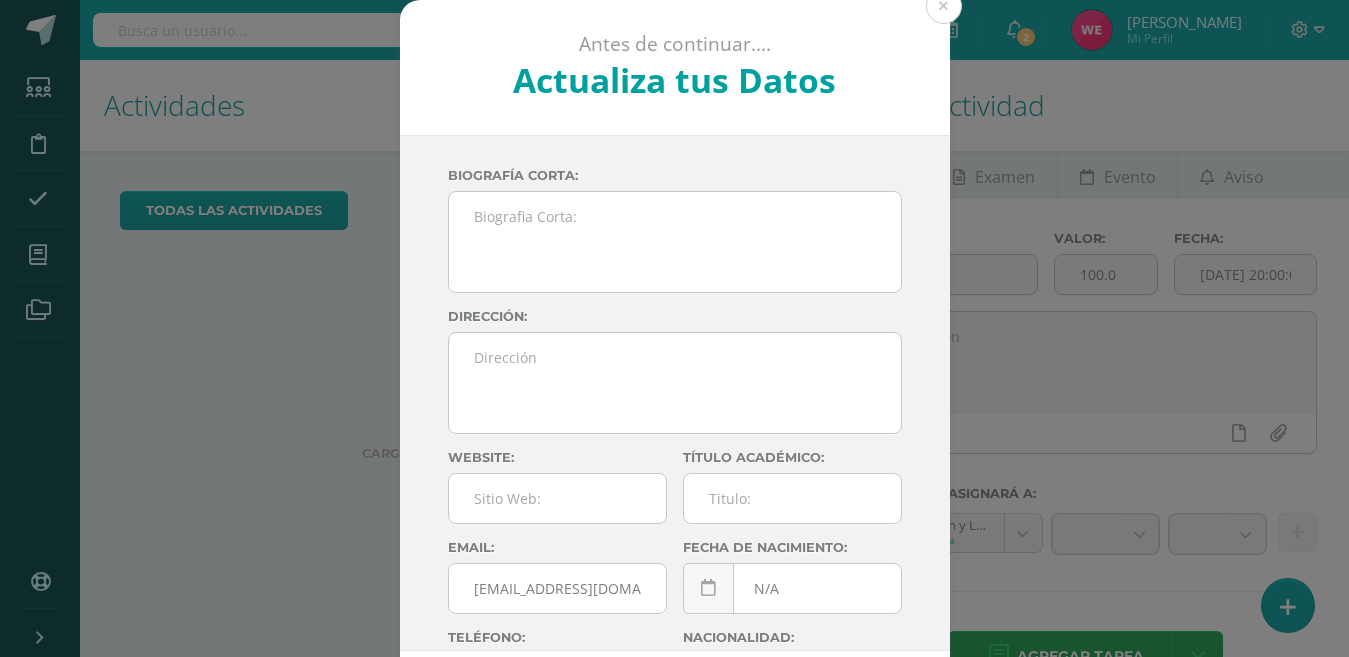 click on "Antes de continuar.... Actualiza tus Datos [PERSON_NAME] [PERSON_NAME] dxwMhMx4eEufELp1GA52TH6RAcwU3t  Biografía corta:  Dirección:  Website:  Título académico:  Email: [EMAIL_ADDRESS][DOMAIN_NAME]  Fecha de nacimiento: N/A [DEMOGRAPHIC_DATA] Mo Tu We Th Fr Sa Su 30 1 2 3 4 5 6 7 8 9 10 11 12 13 14 15 16 17 18 19 20 21 22 23 24 25 26 27 28 29 30 31 1 2 3 4 5 6 7 8 9 10 false Clear date  Teléfono: N/A  Nacionalidad:  Codigo: Cancelar Actualizar datos" at bounding box center (674, 377) 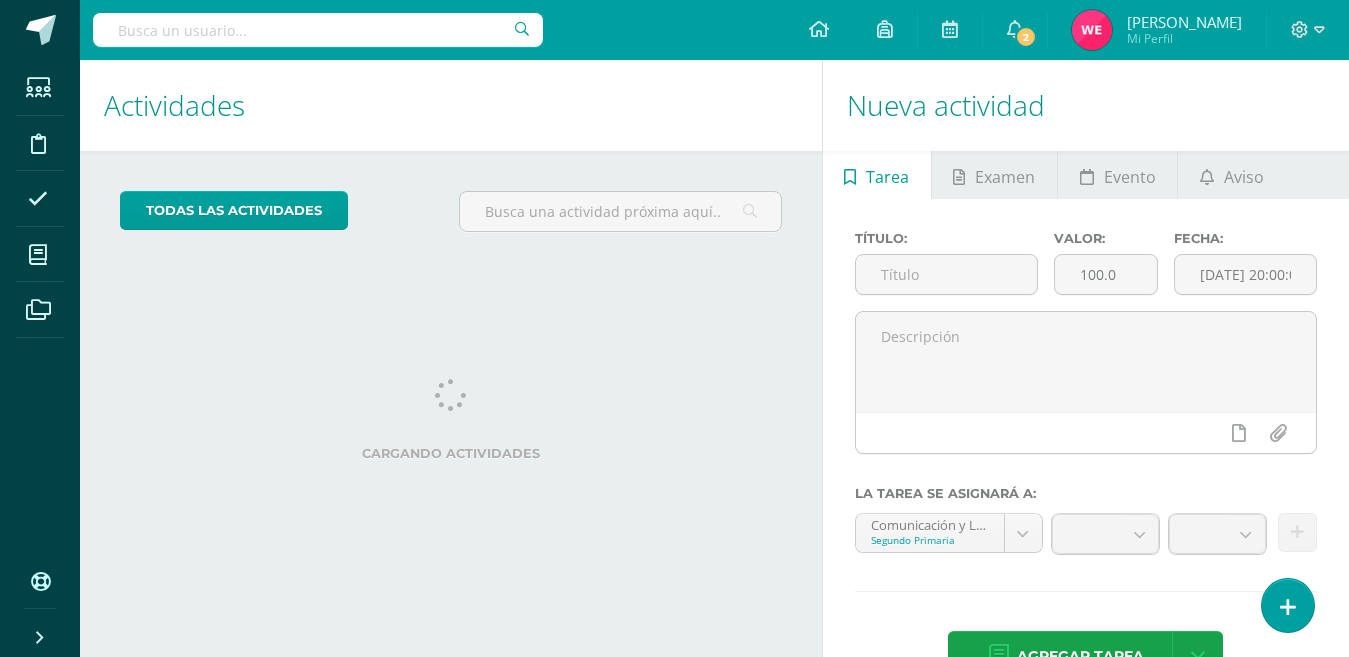 scroll, scrollTop: 0, scrollLeft: 0, axis: both 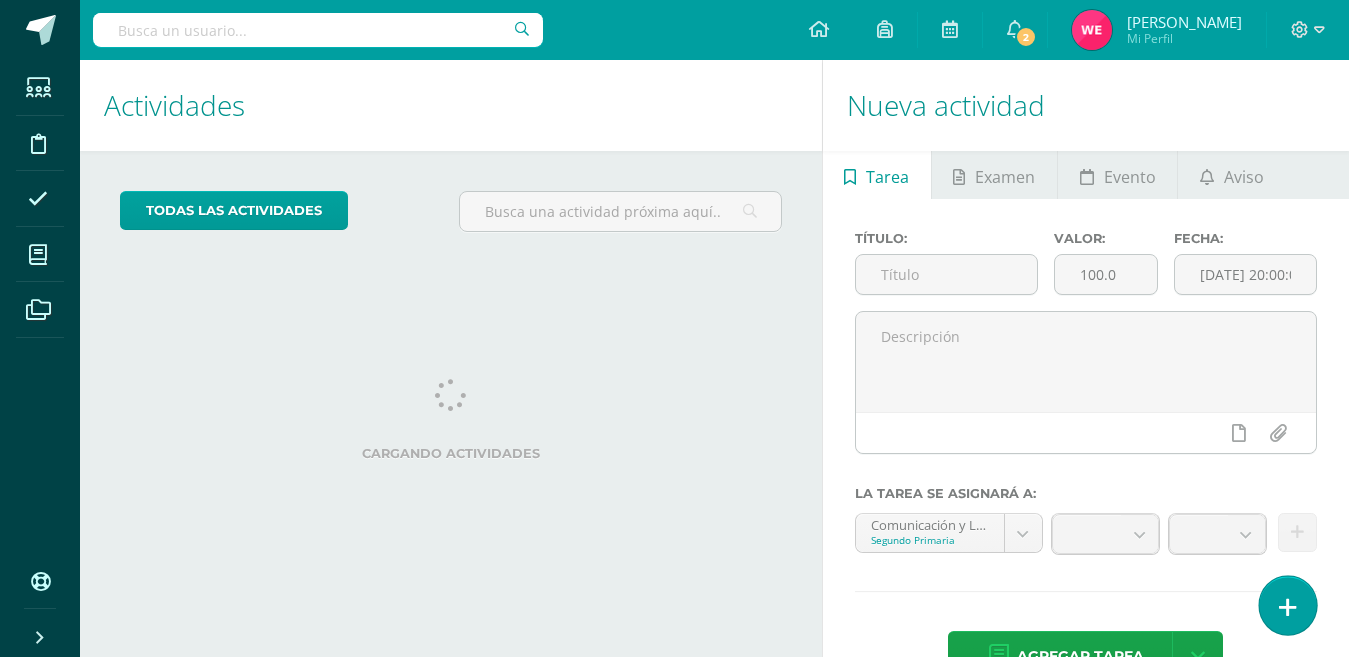 click at bounding box center [1287, 605] 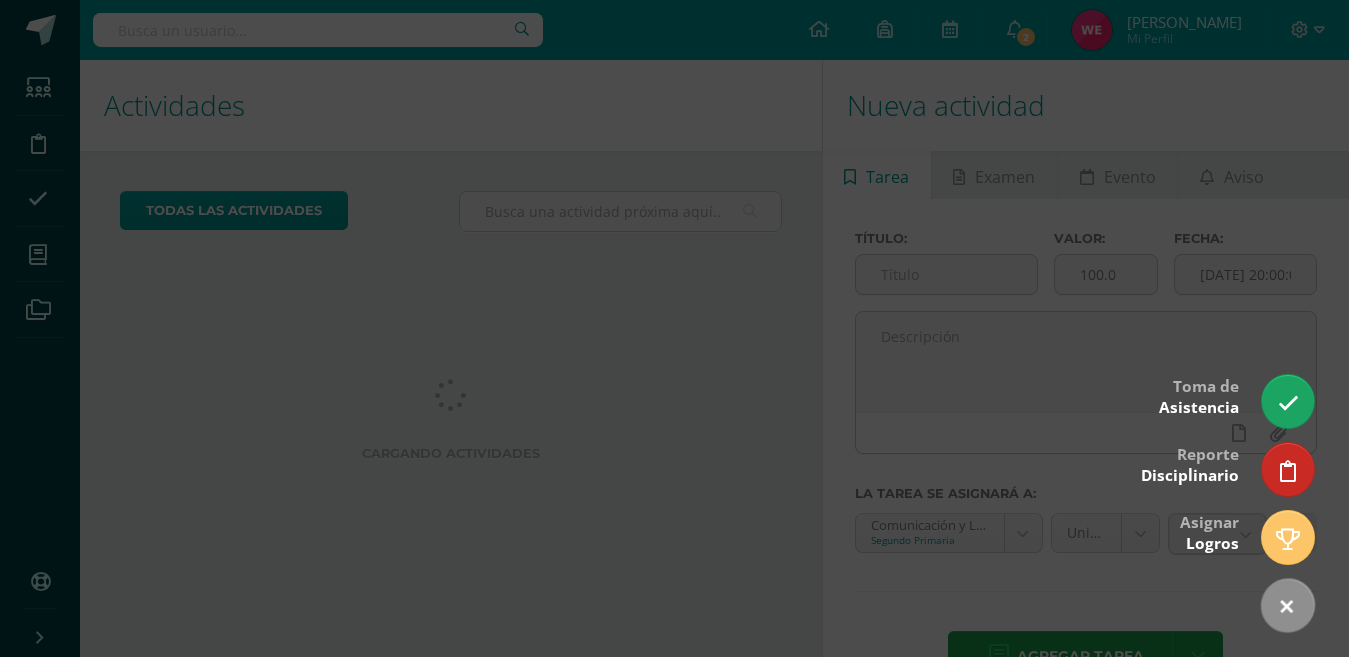 click at bounding box center (674, 328) 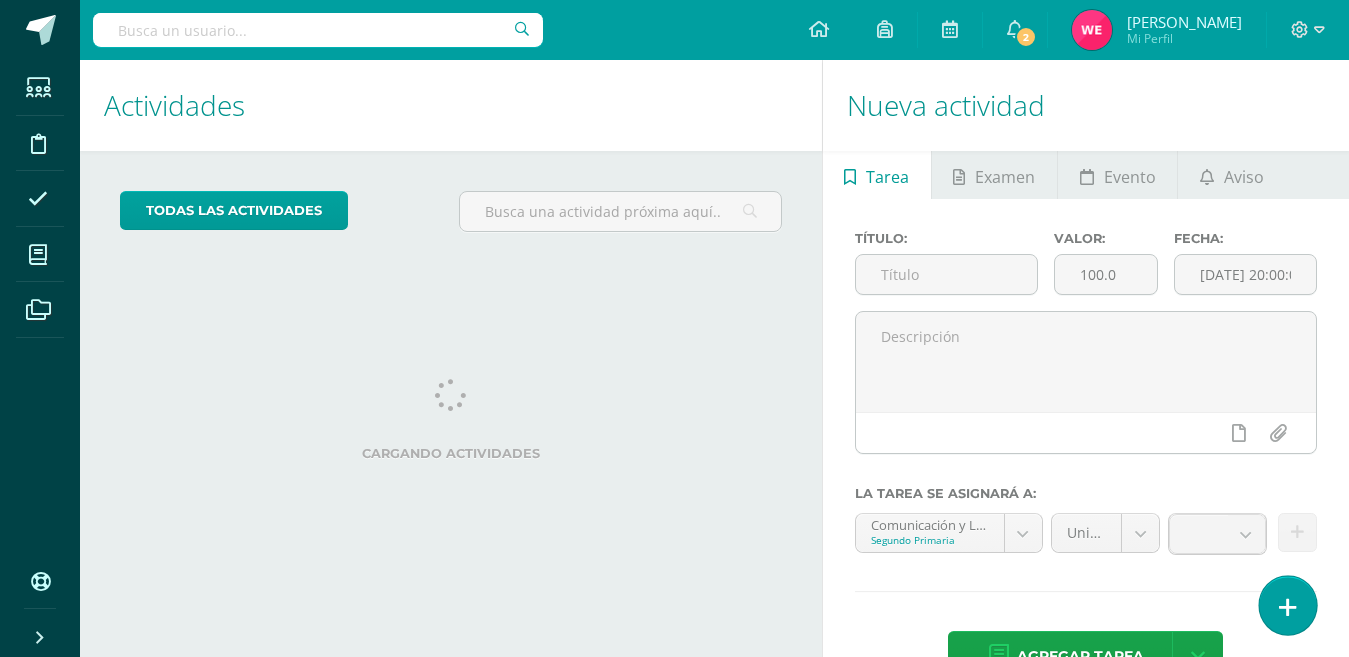 click at bounding box center [1287, 605] 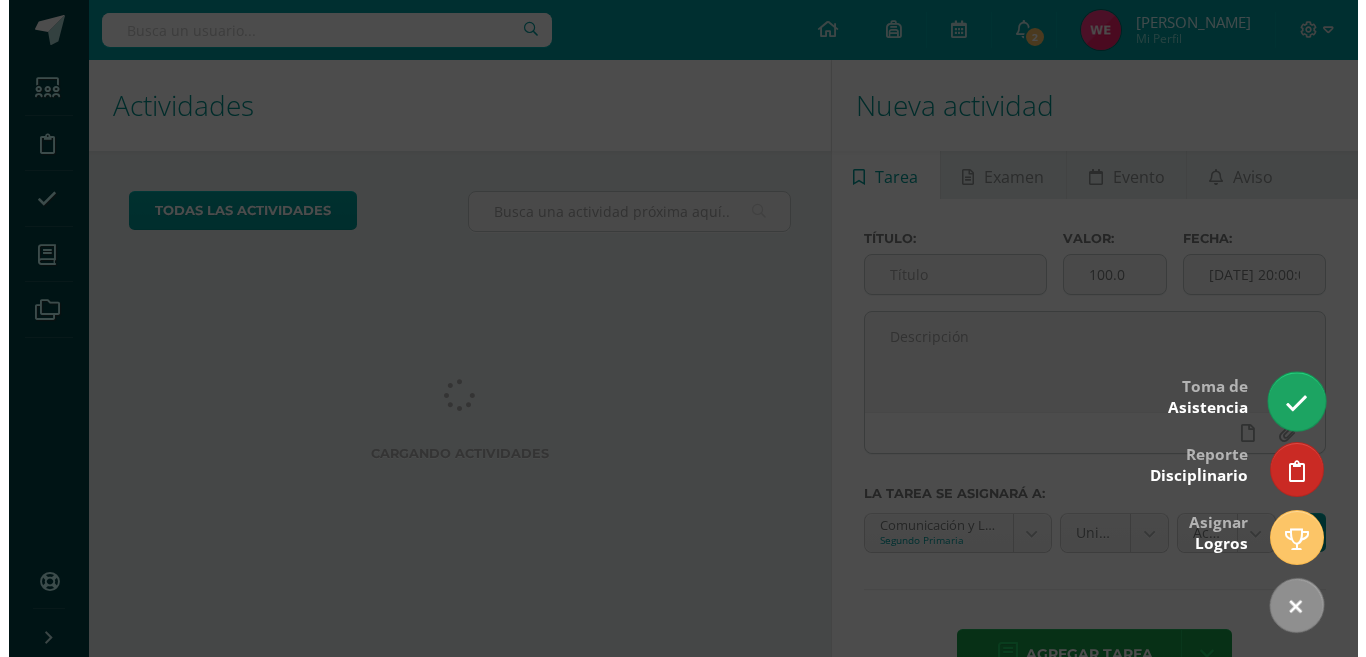 scroll, scrollTop: 0, scrollLeft: 0, axis: both 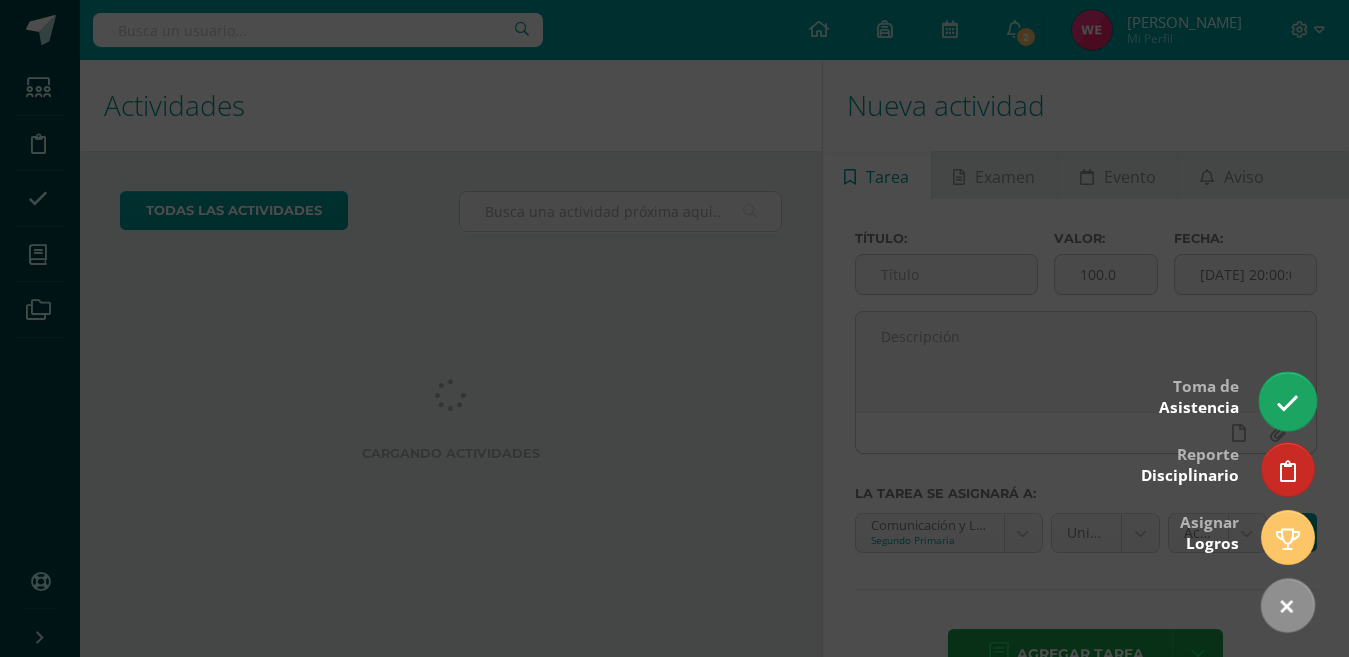 click at bounding box center [1287, 401] 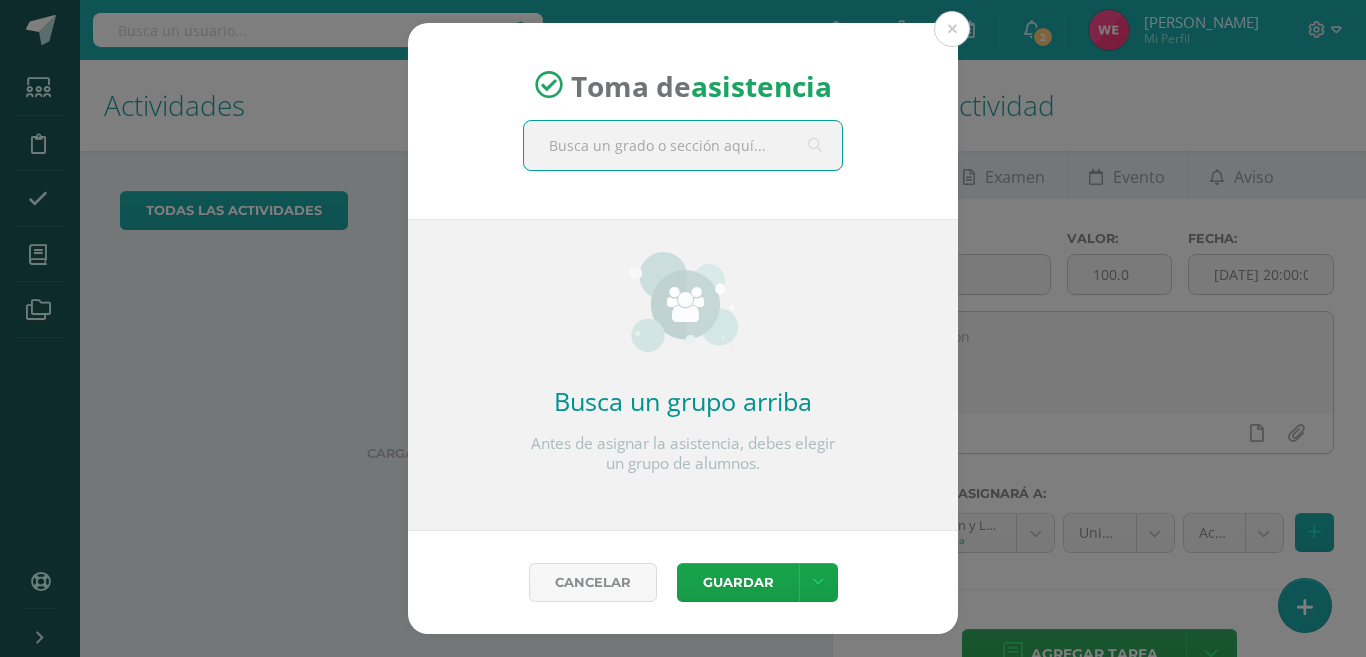 click at bounding box center (683, 145) 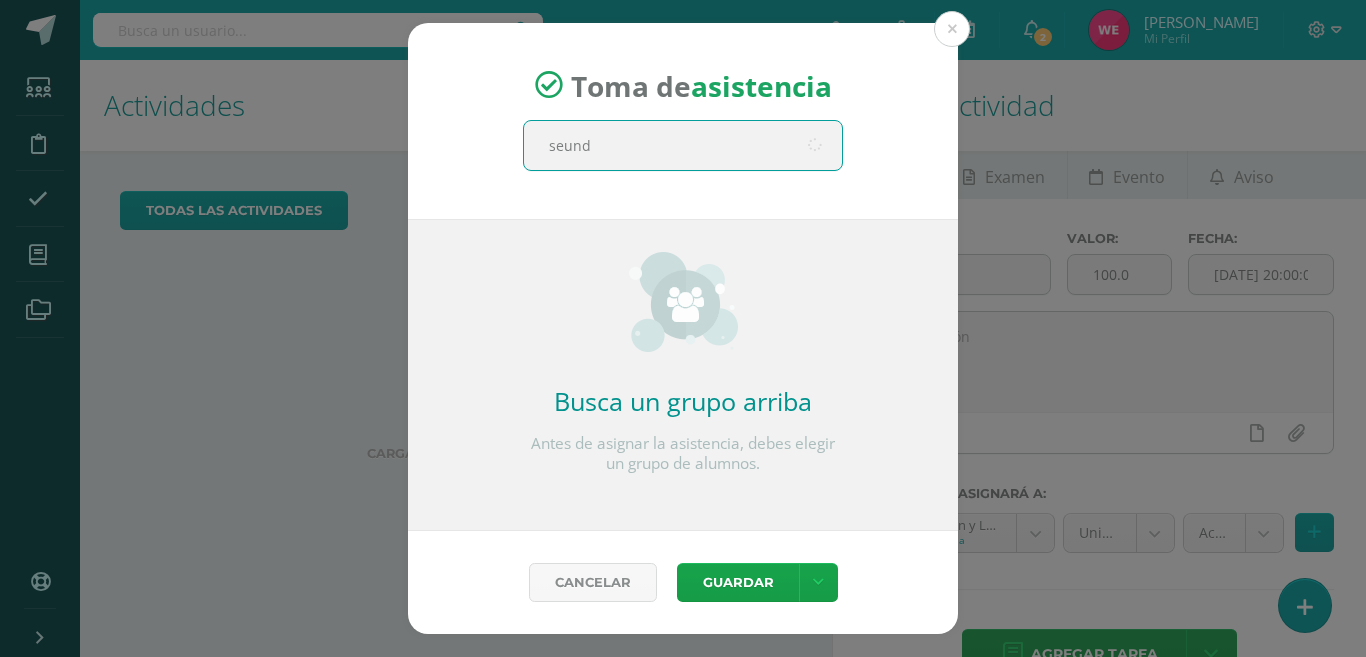 type on "seundo" 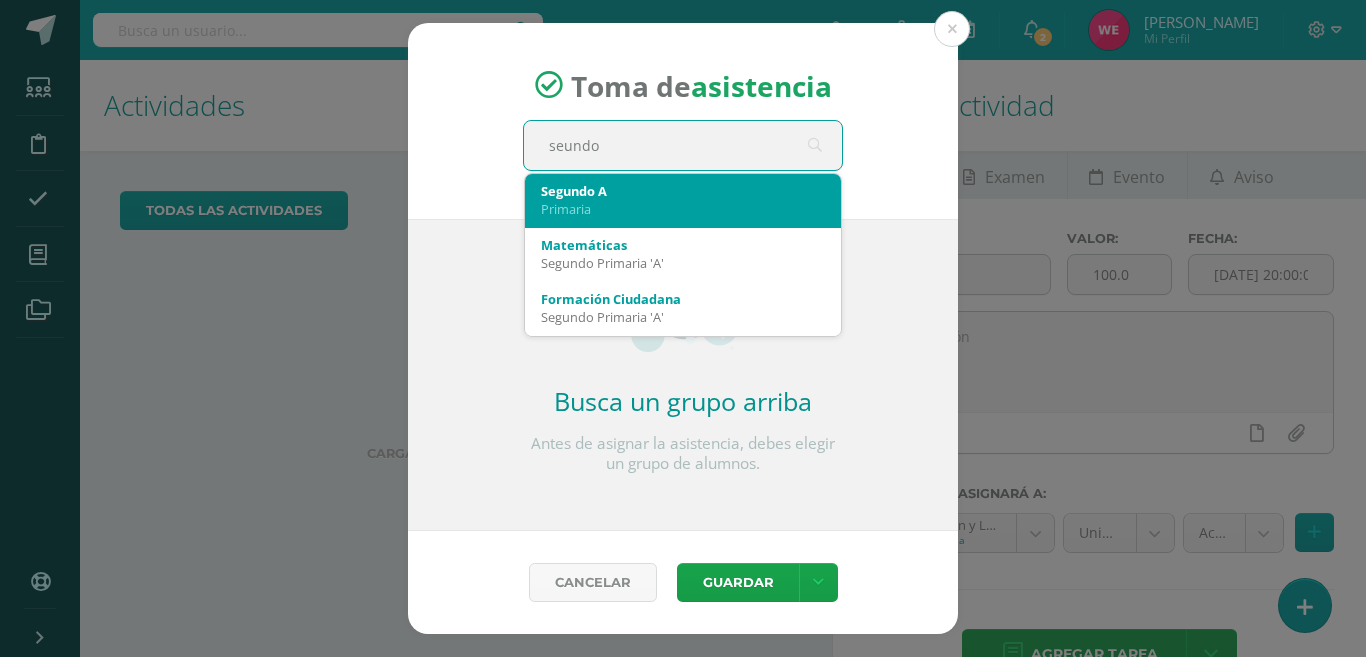 click on "Segundo A" at bounding box center (683, 191) 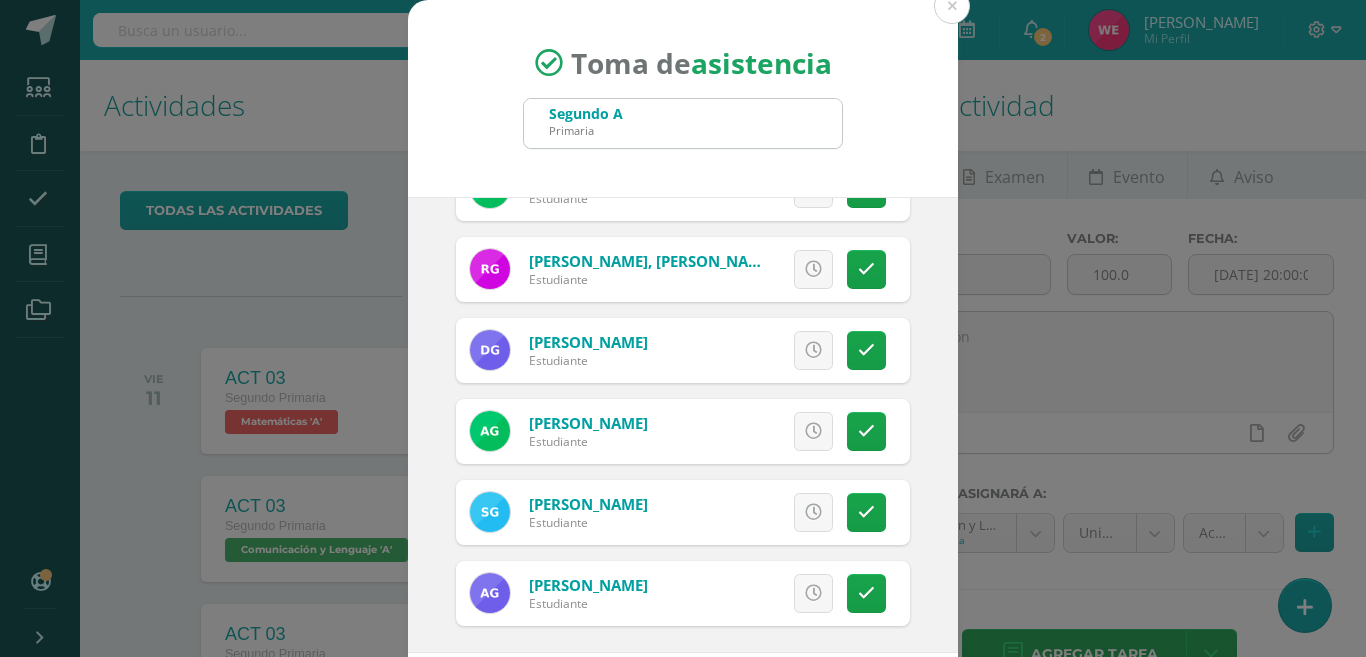 scroll, scrollTop: 947, scrollLeft: 0, axis: vertical 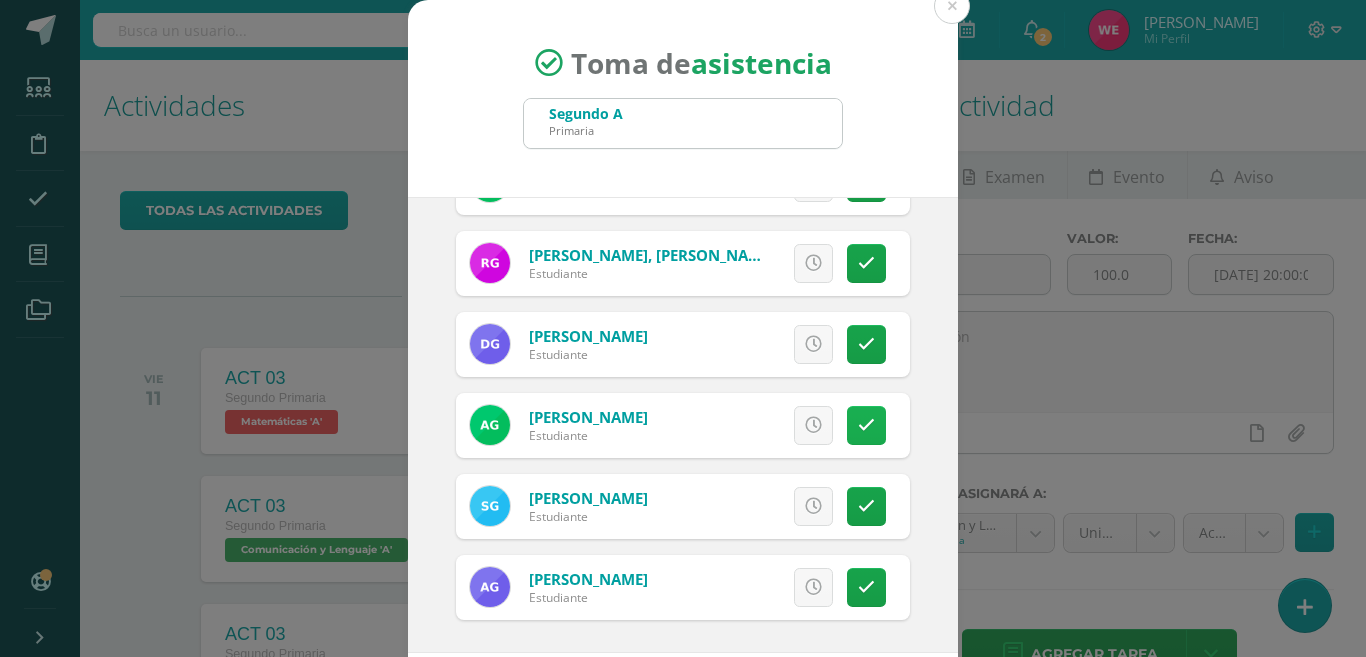 click at bounding box center [866, 425] 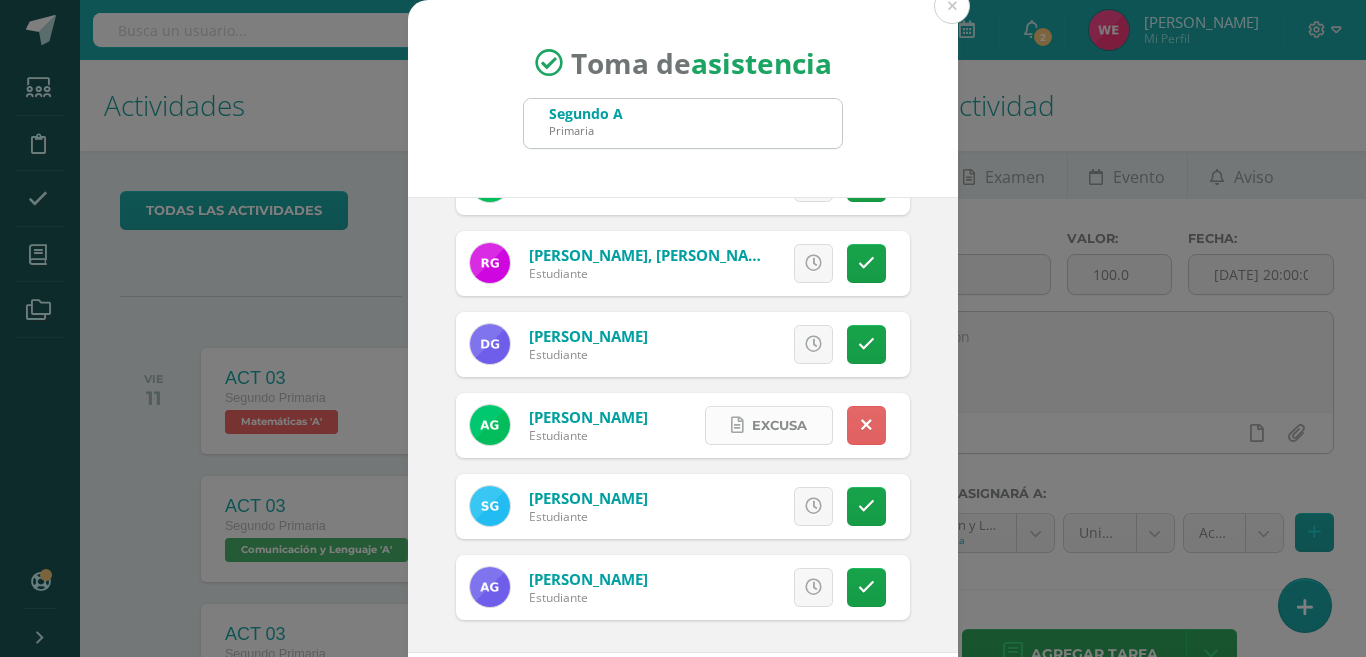 click on "Excusa" at bounding box center [779, 425] 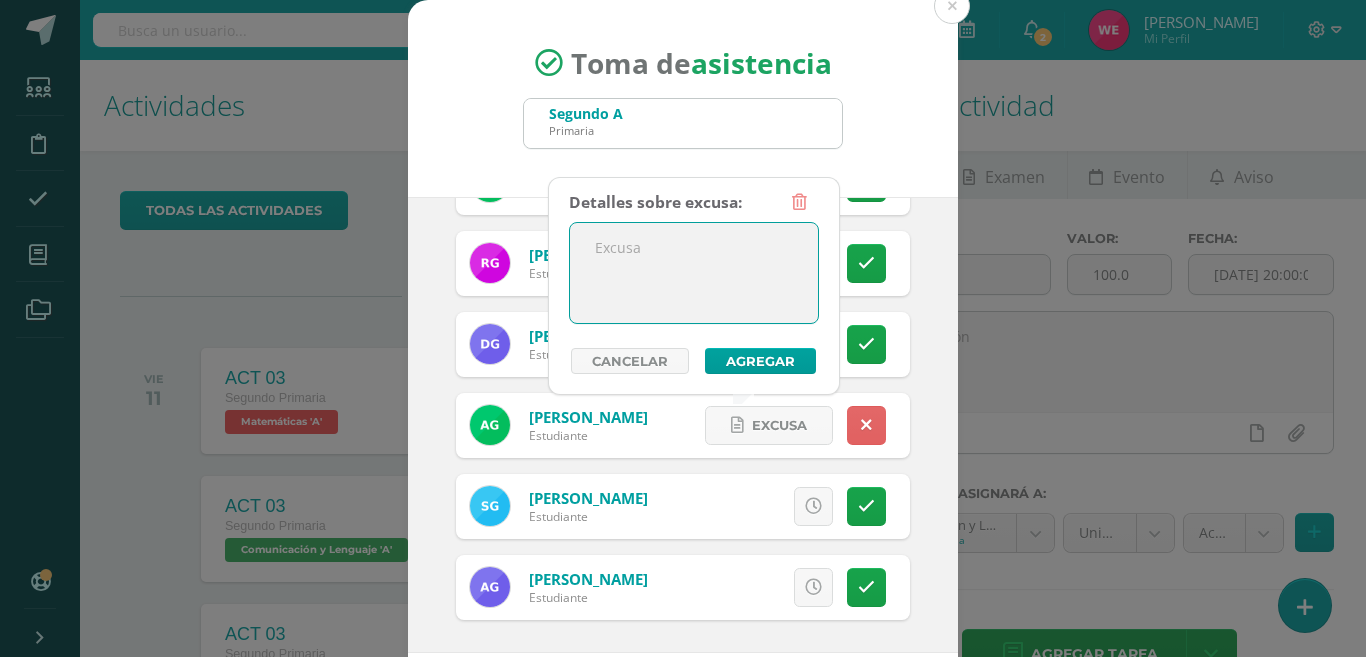 click at bounding box center [694, 273] 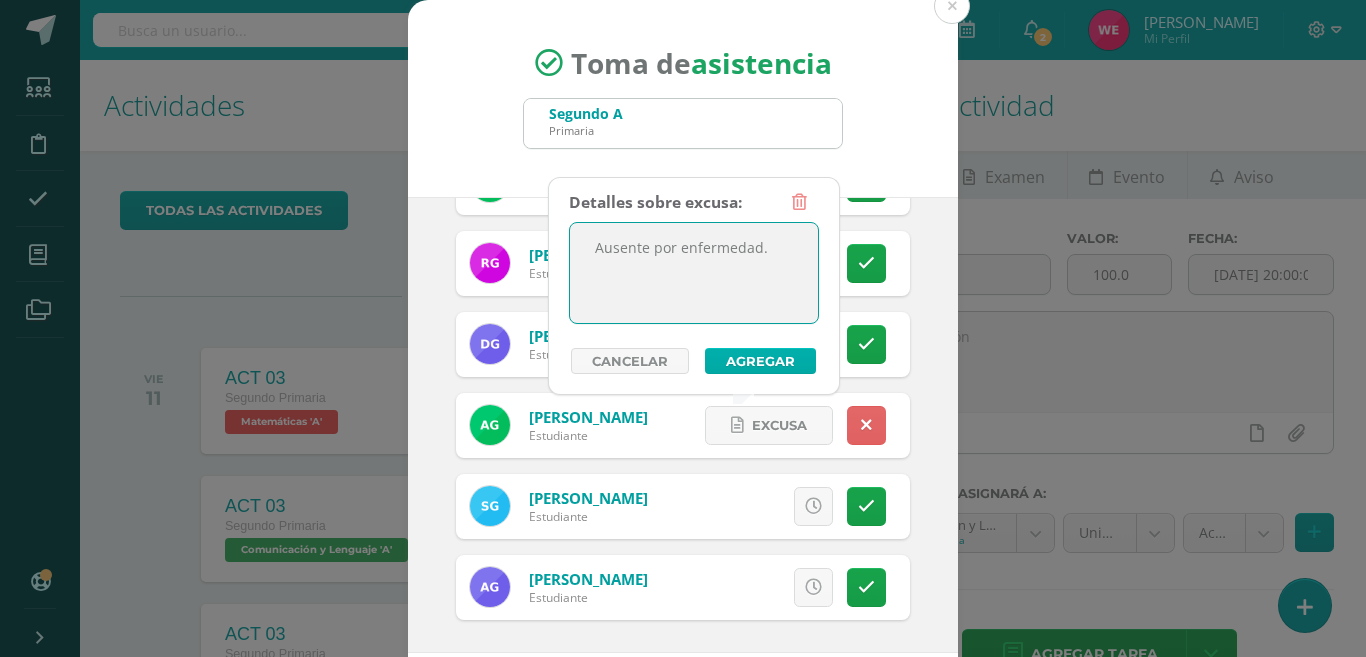 type on "Ausente por enfermedad." 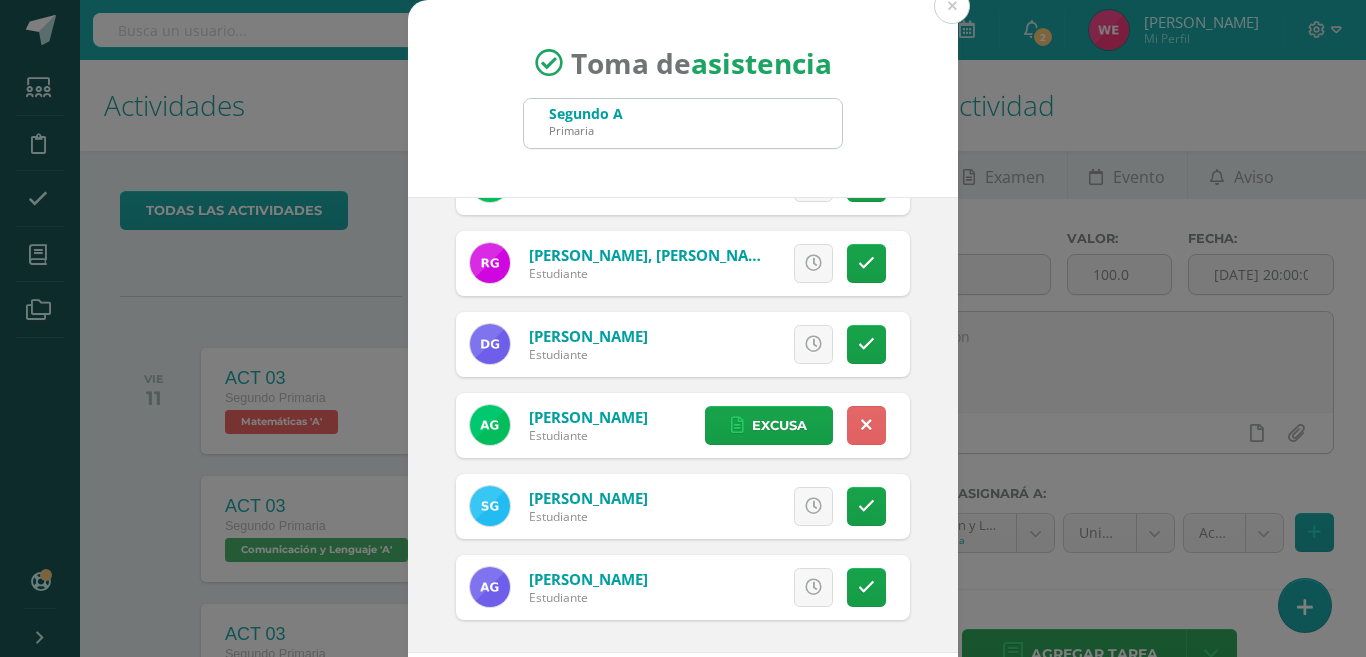 scroll, scrollTop: 99, scrollLeft: 0, axis: vertical 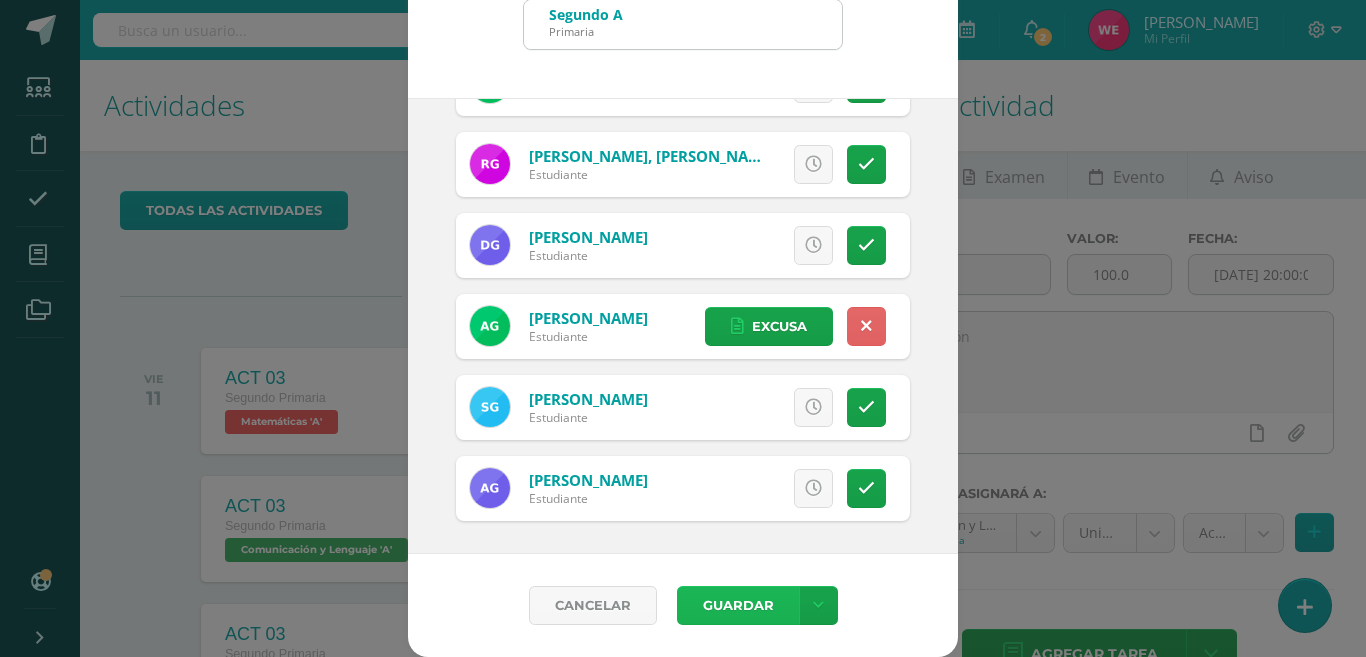 click on "Guardar" at bounding box center (738, 605) 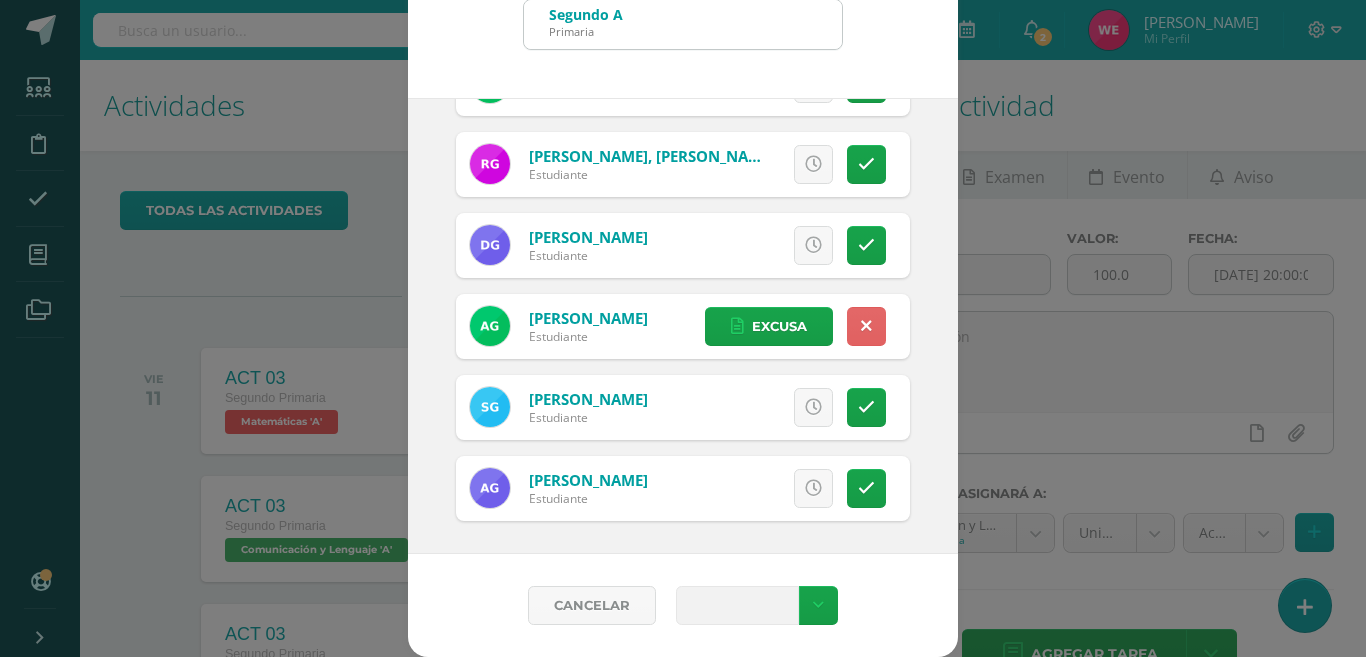 type 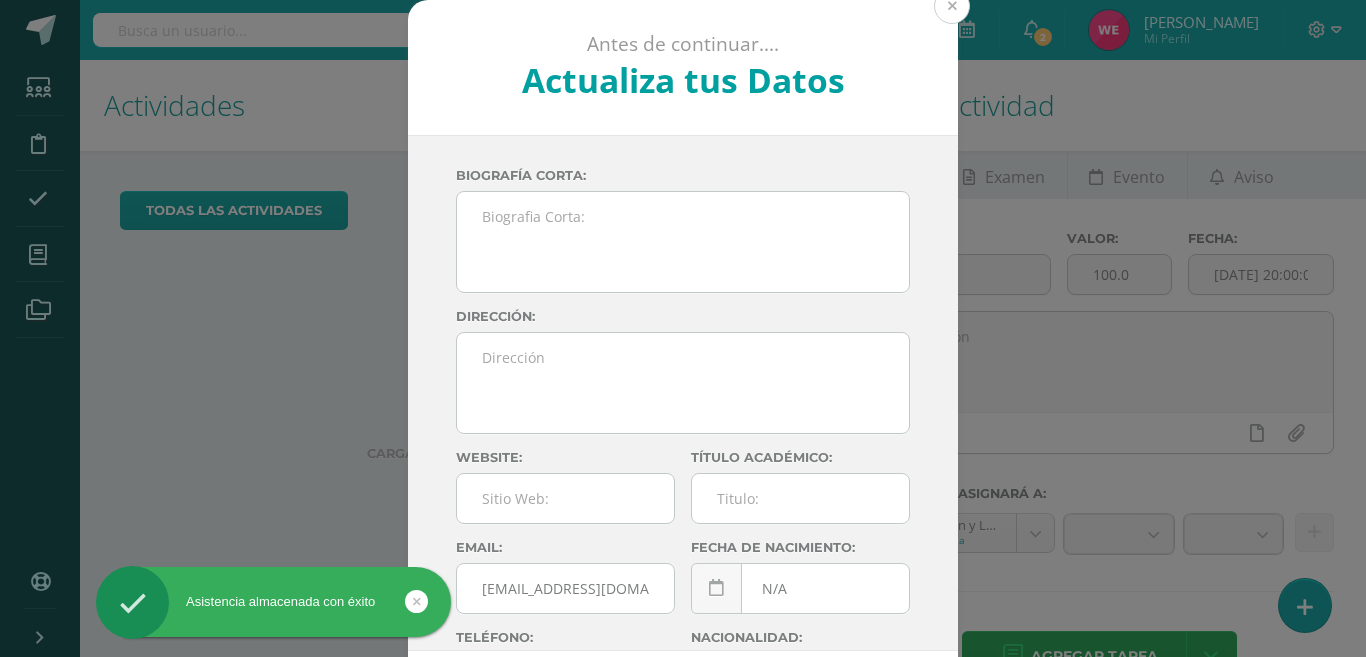 click at bounding box center (952, 6) 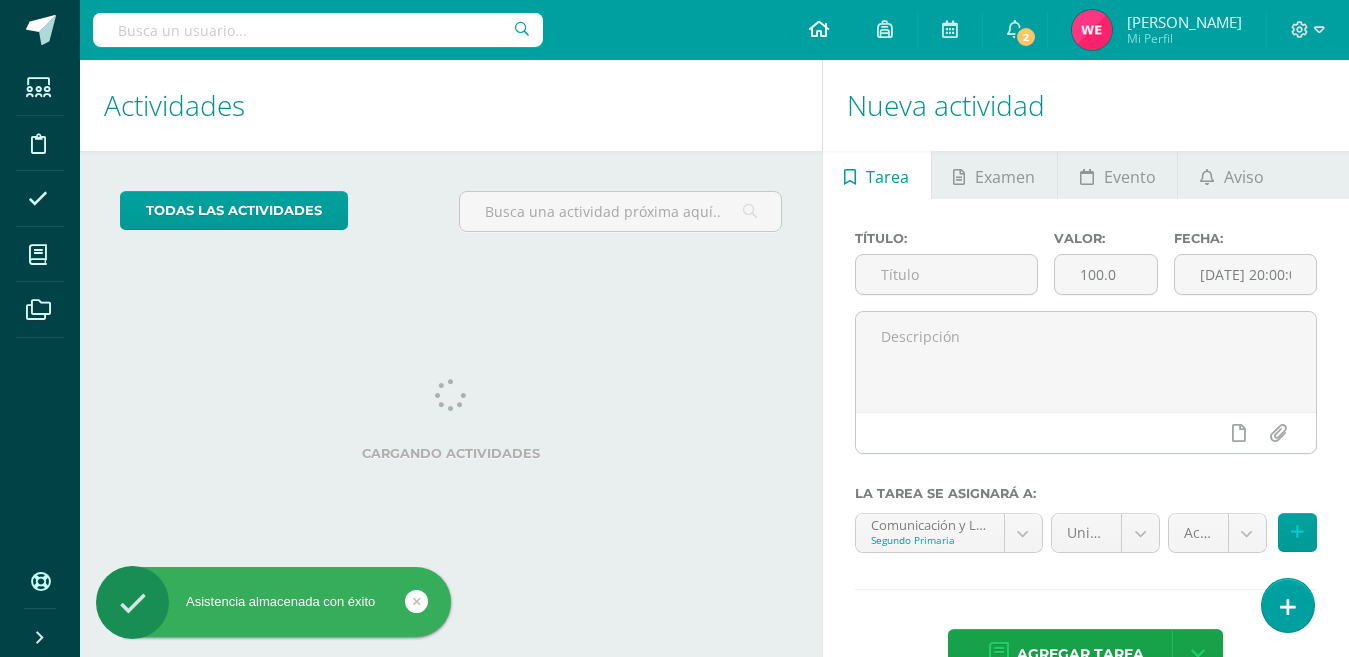 scroll, scrollTop: 0, scrollLeft: 0, axis: both 